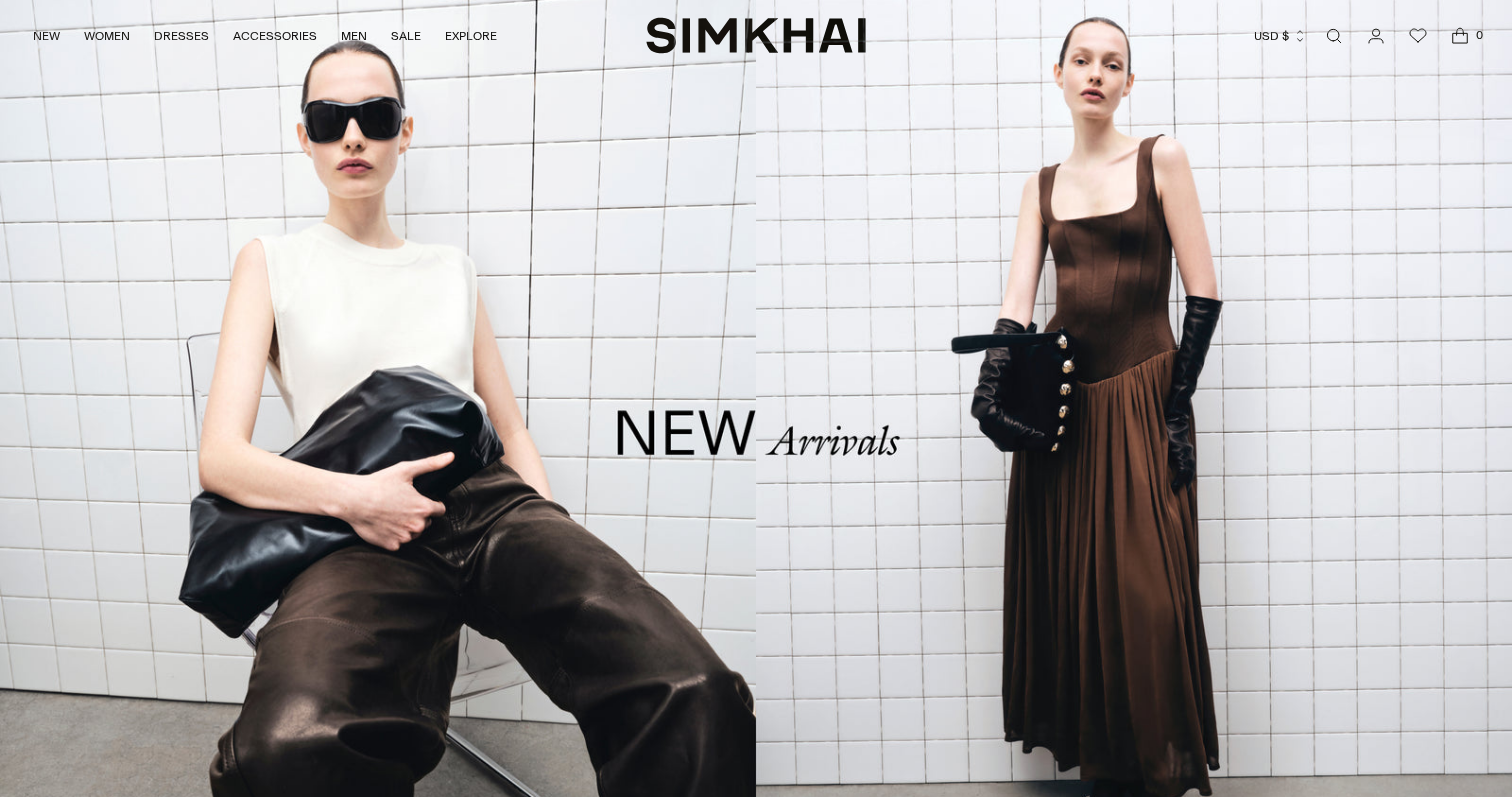 scroll, scrollTop: 0, scrollLeft: 0, axis: both 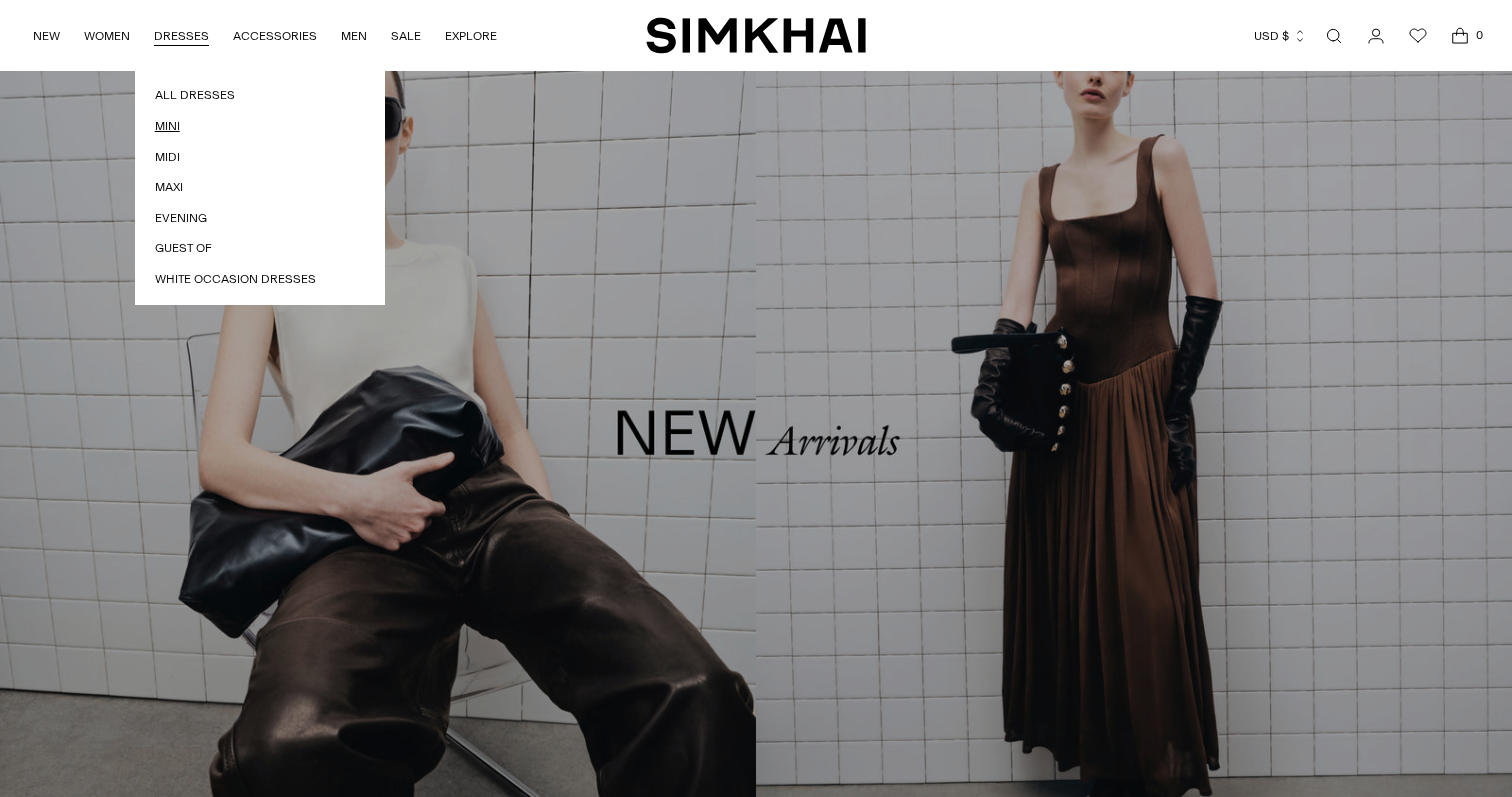 click on "Mini" at bounding box center [260, 126] 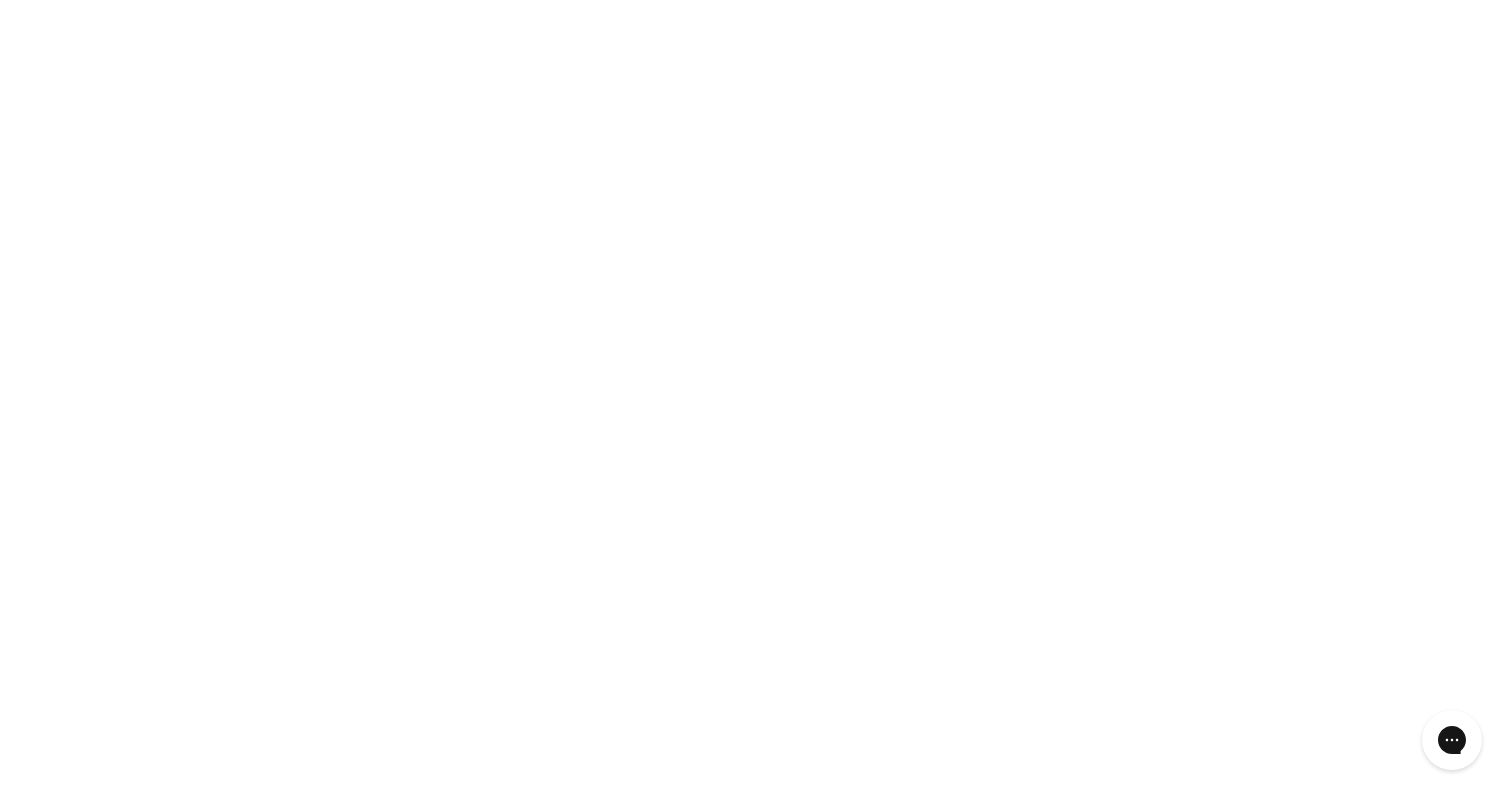 scroll, scrollTop: 0, scrollLeft: 0, axis: both 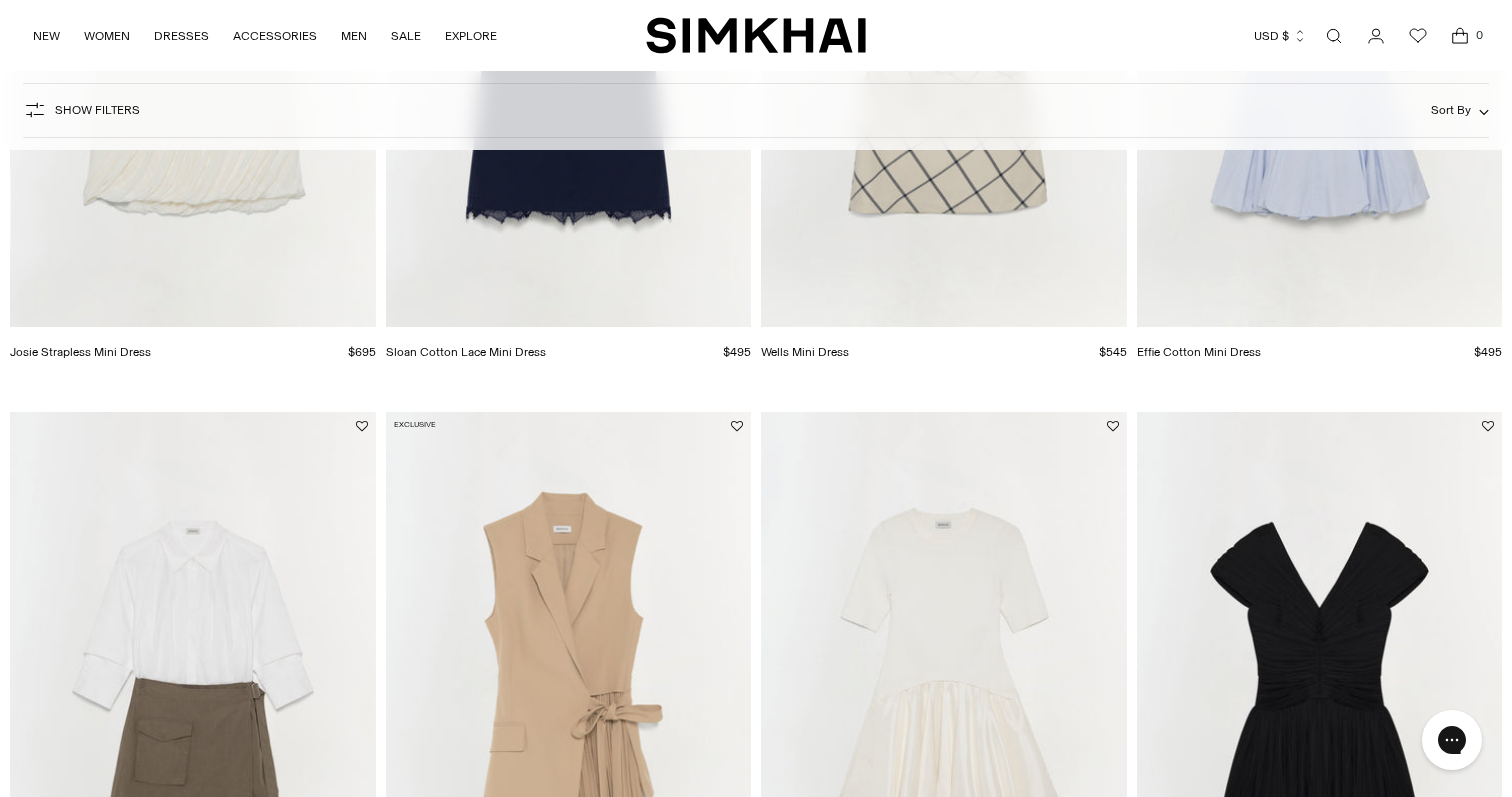 click at bounding box center (1334, 36) 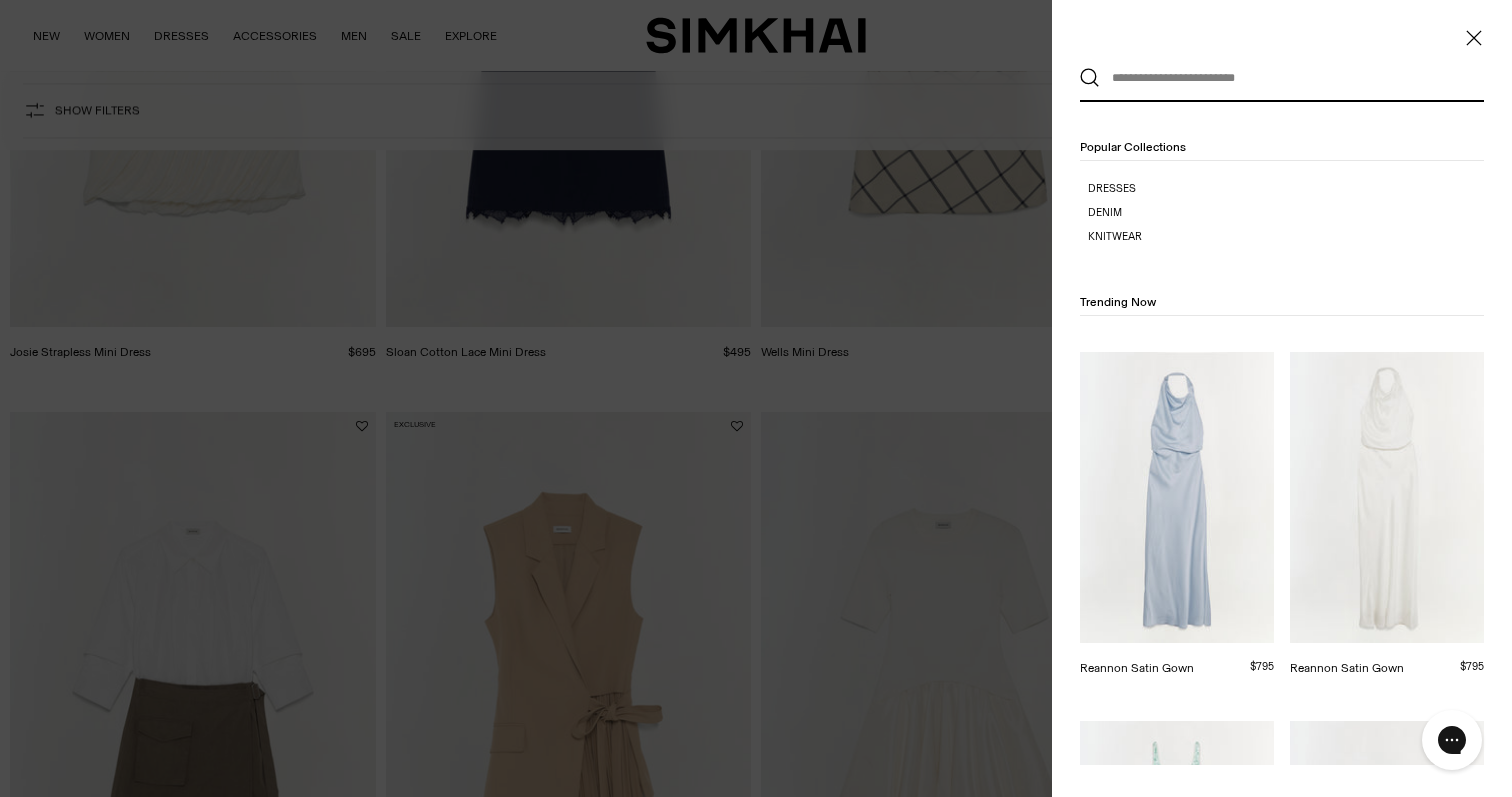 scroll, scrollTop: 0, scrollLeft: 0, axis: both 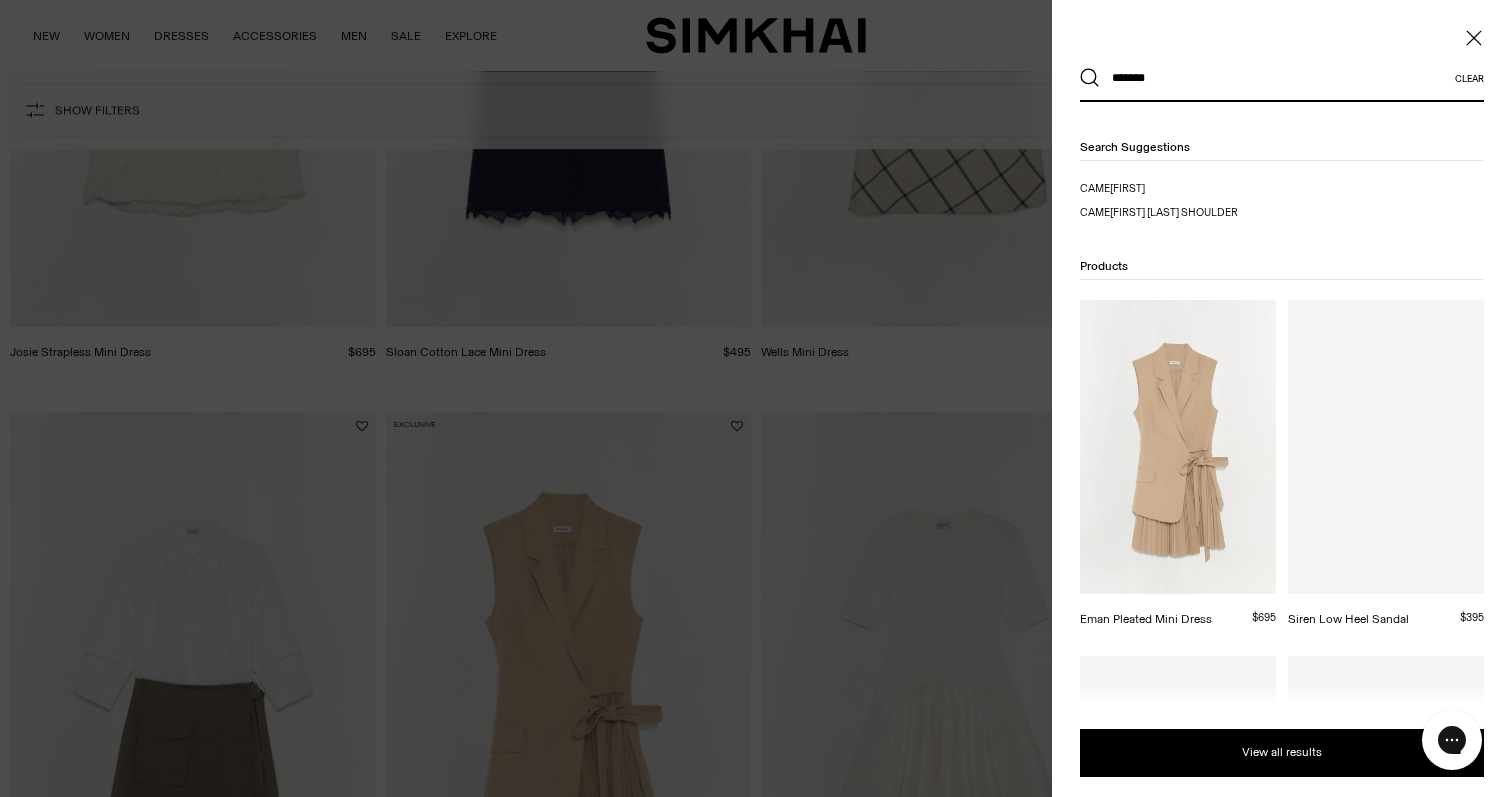 type on "*******" 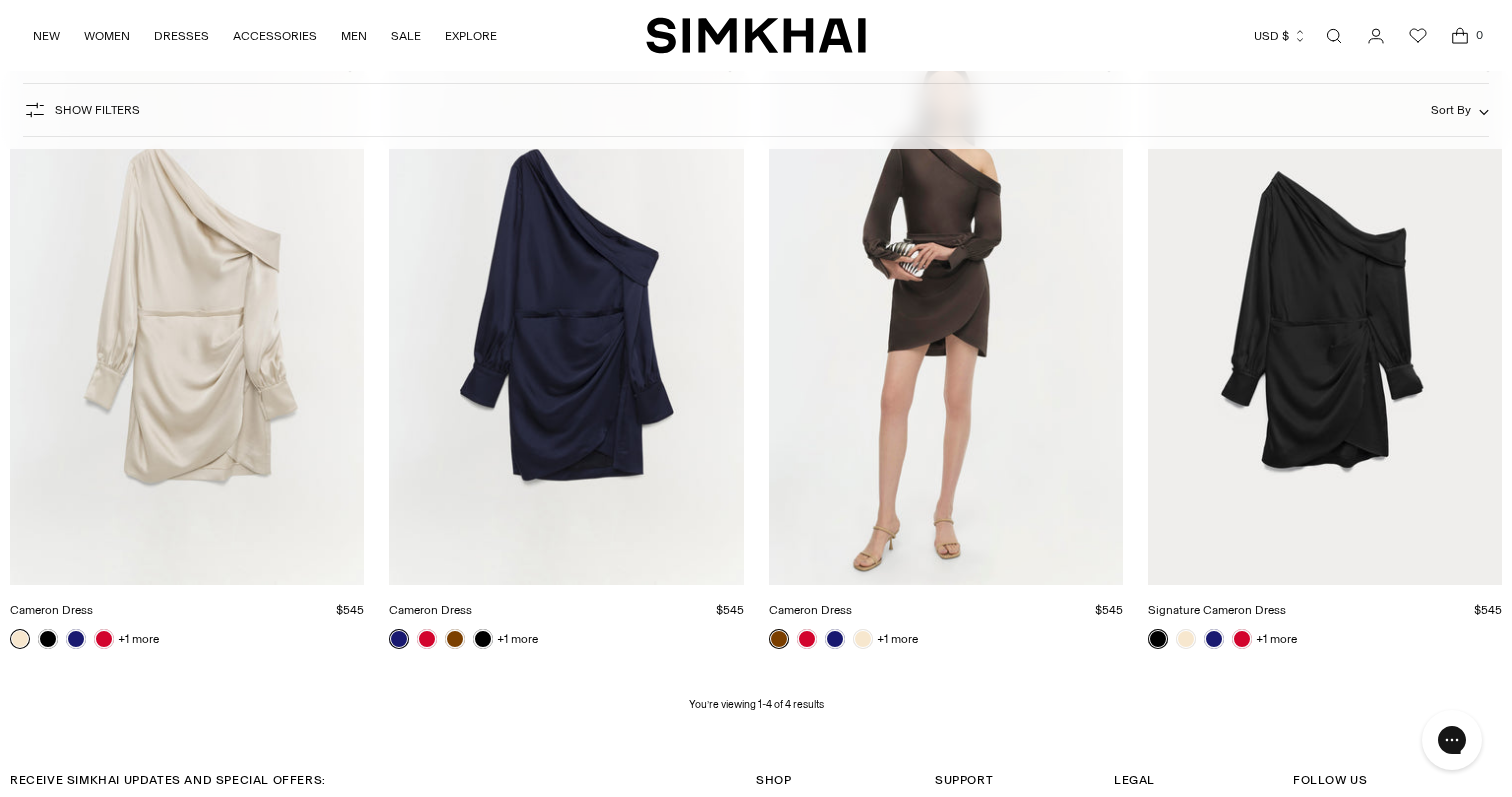 scroll, scrollTop: 303, scrollLeft: 0, axis: vertical 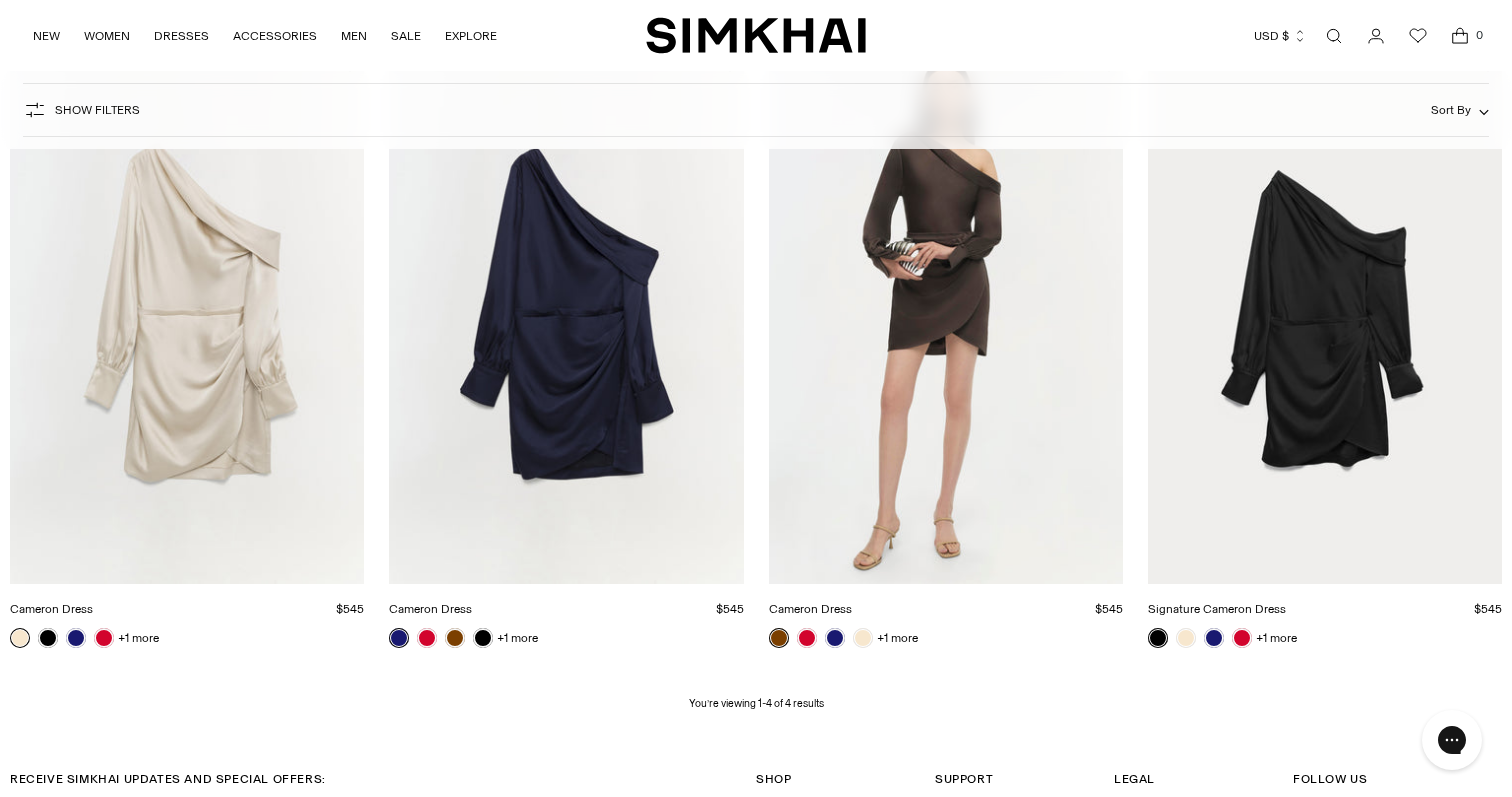 click at bounding box center [0, 0] 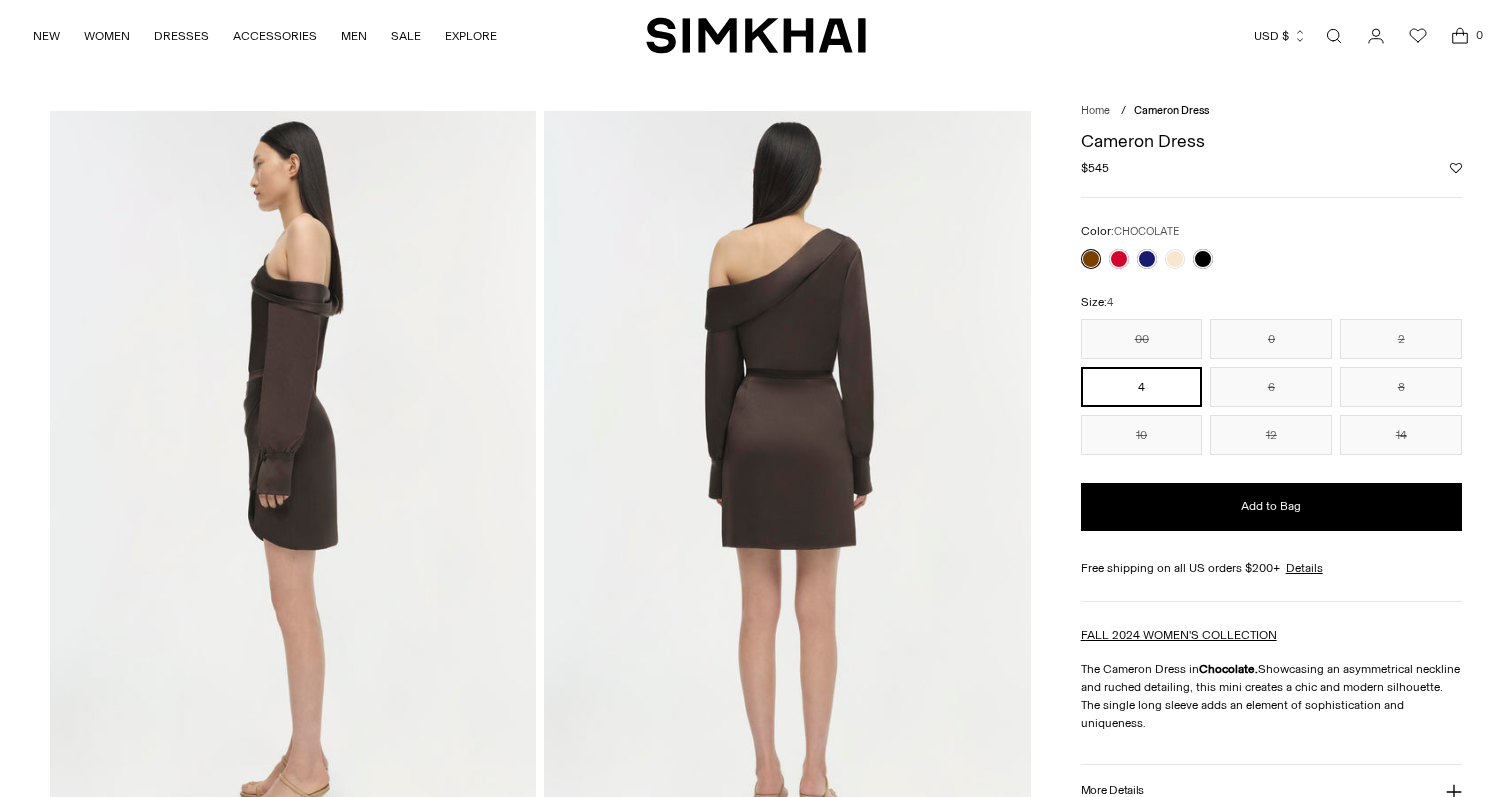 scroll, scrollTop: 11, scrollLeft: 0, axis: vertical 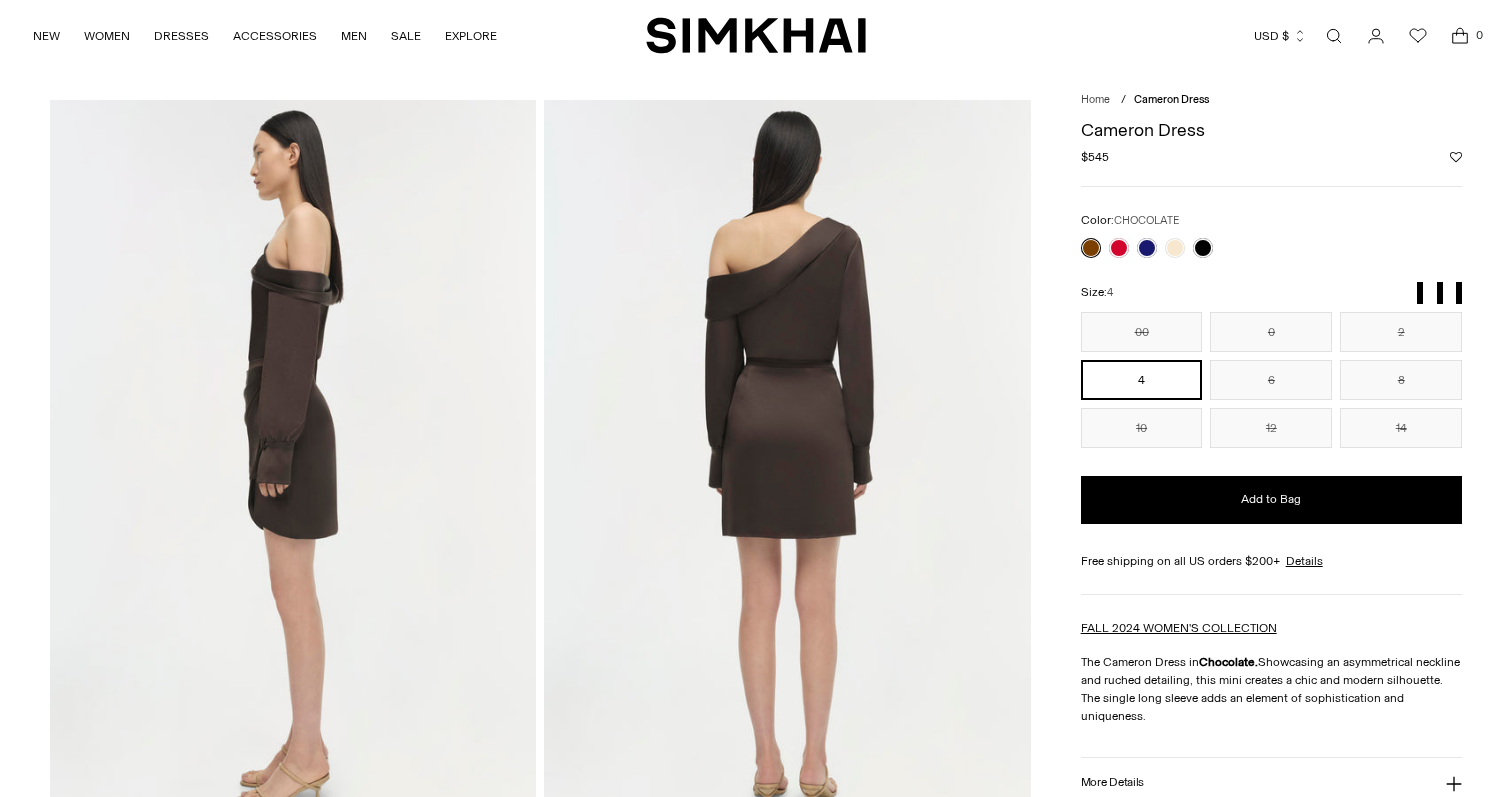 click on "00
0
2
4
6
8
10
12
14
** * * * * * ** ** **" at bounding box center (1271, 380) 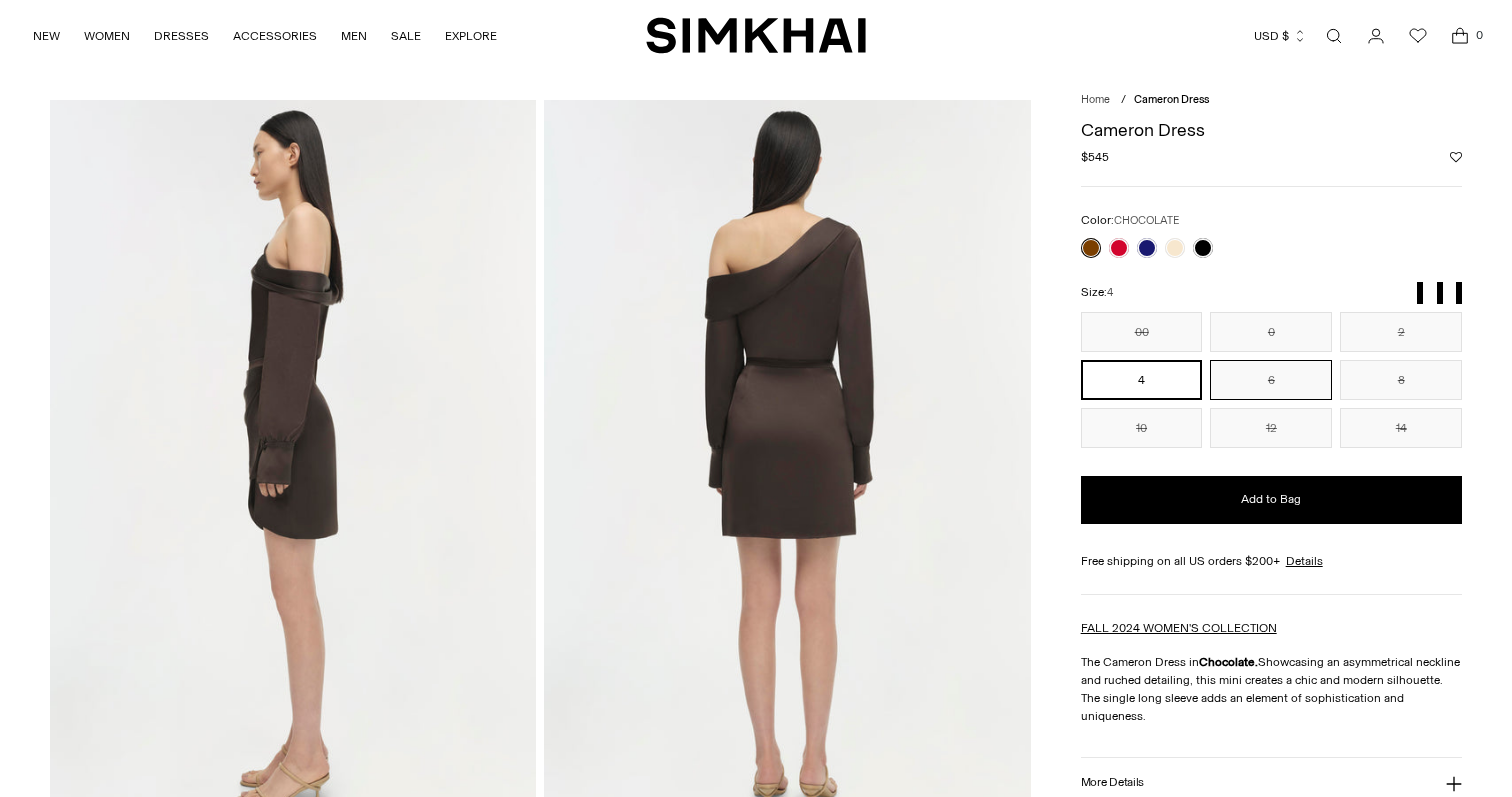 click on "6" at bounding box center (1271, 380) 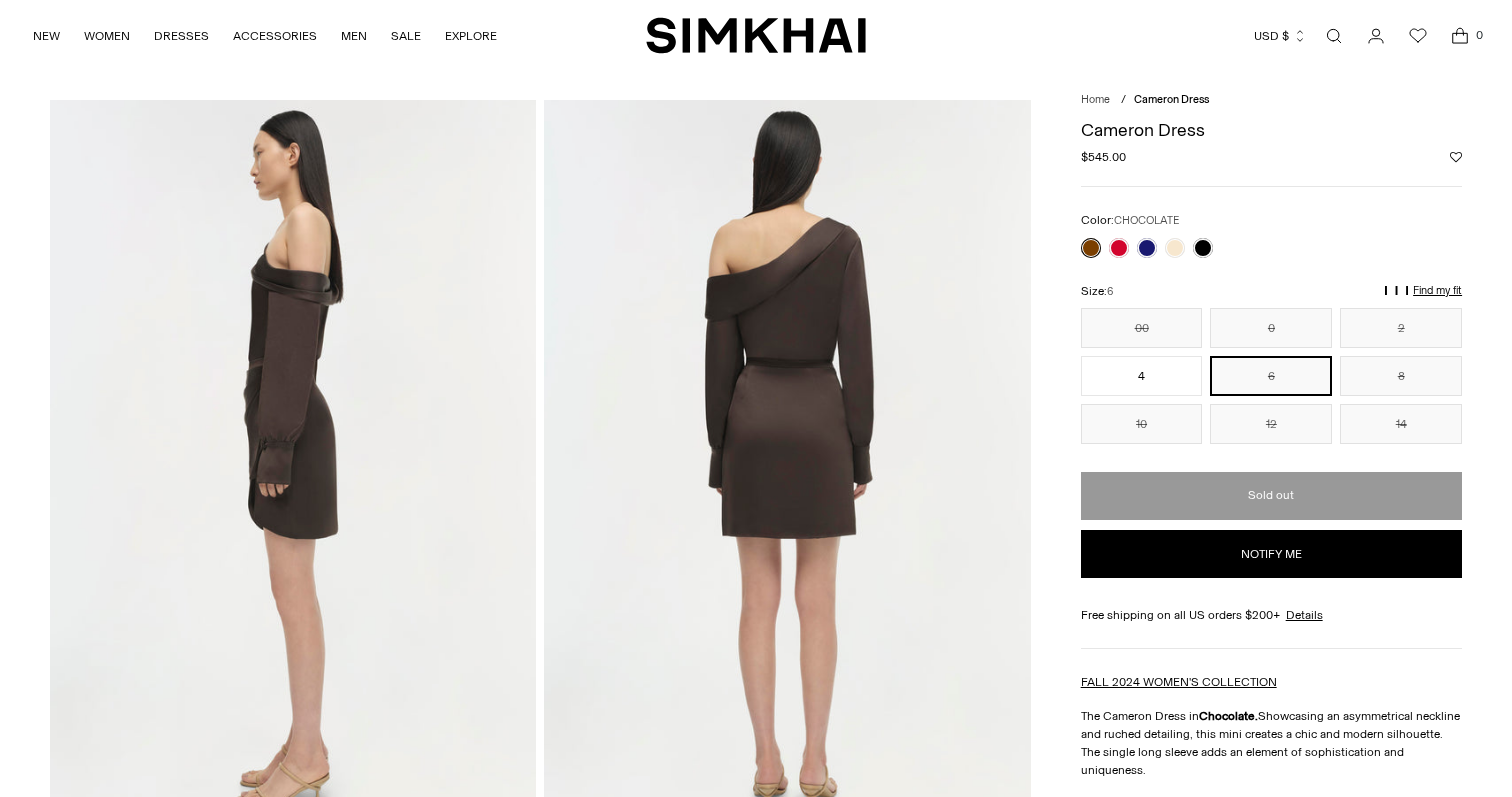 scroll, scrollTop: 0, scrollLeft: 0, axis: both 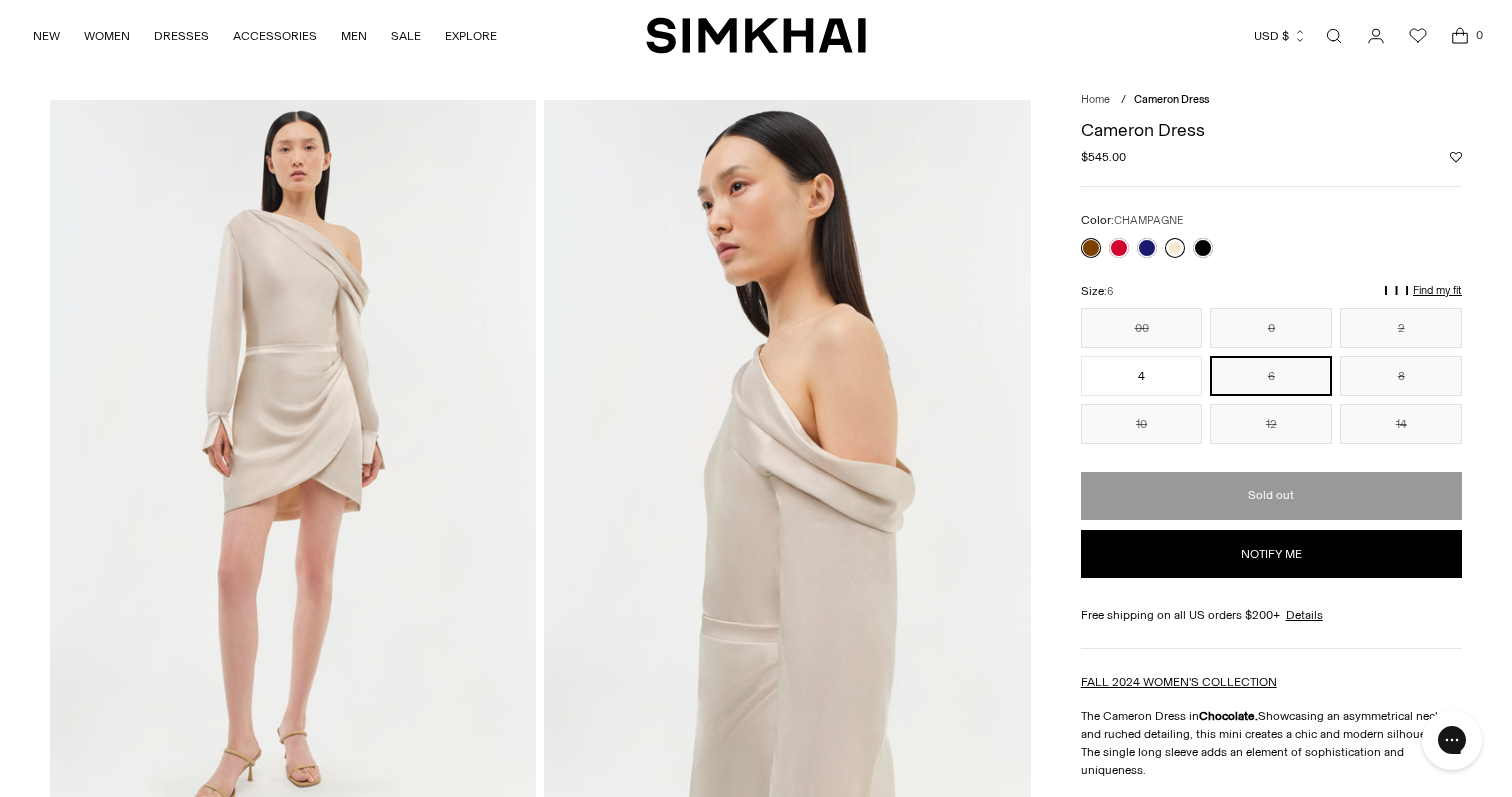 click at bounding box center (1175, 248) 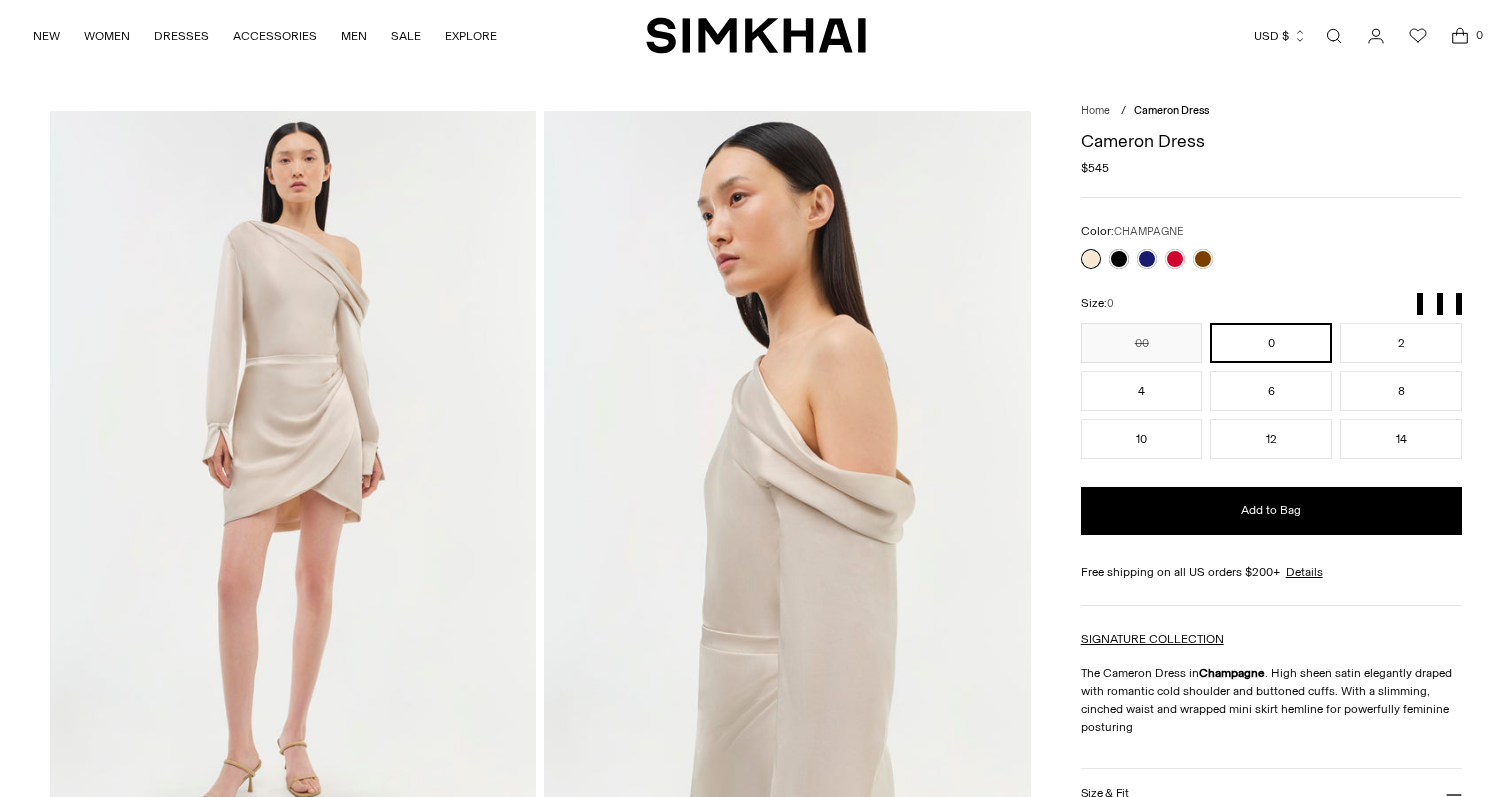 scroll, scrollTop: 0, scrollLeft: 0, axis: both 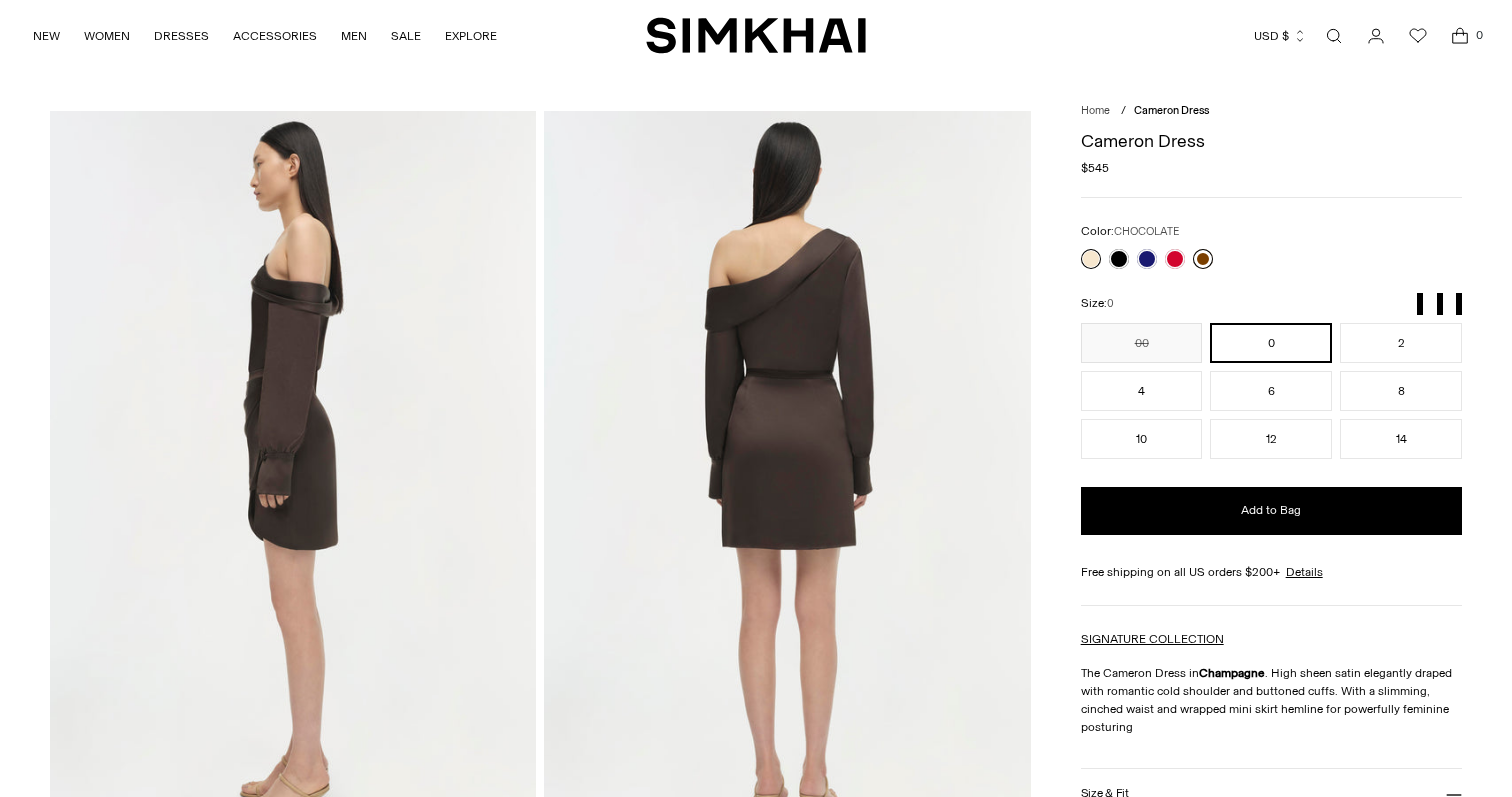 click at bounding box center (1203, 259) 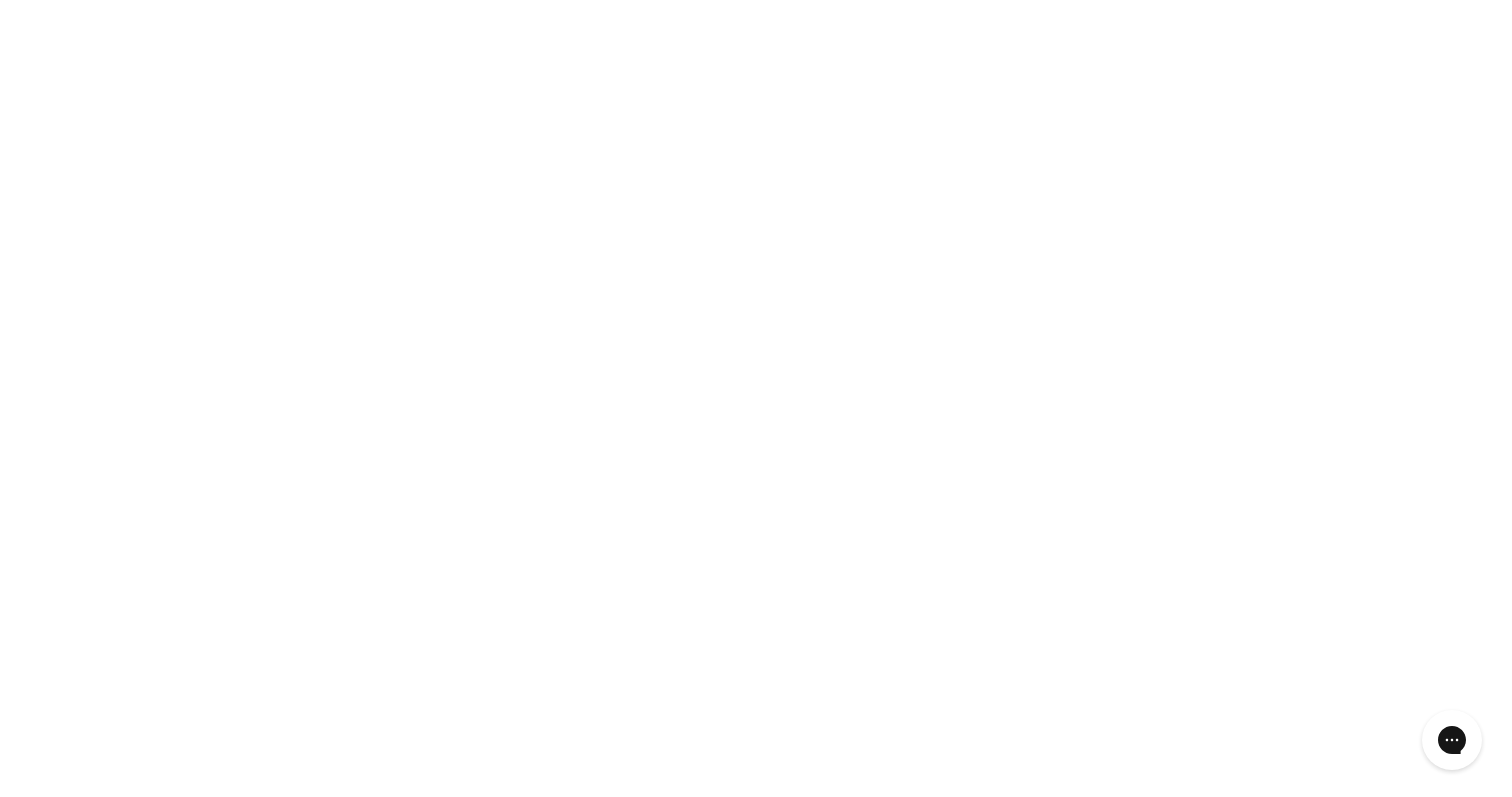 scroll, scrollTop: 0, scrollLeft: 0, axis: both 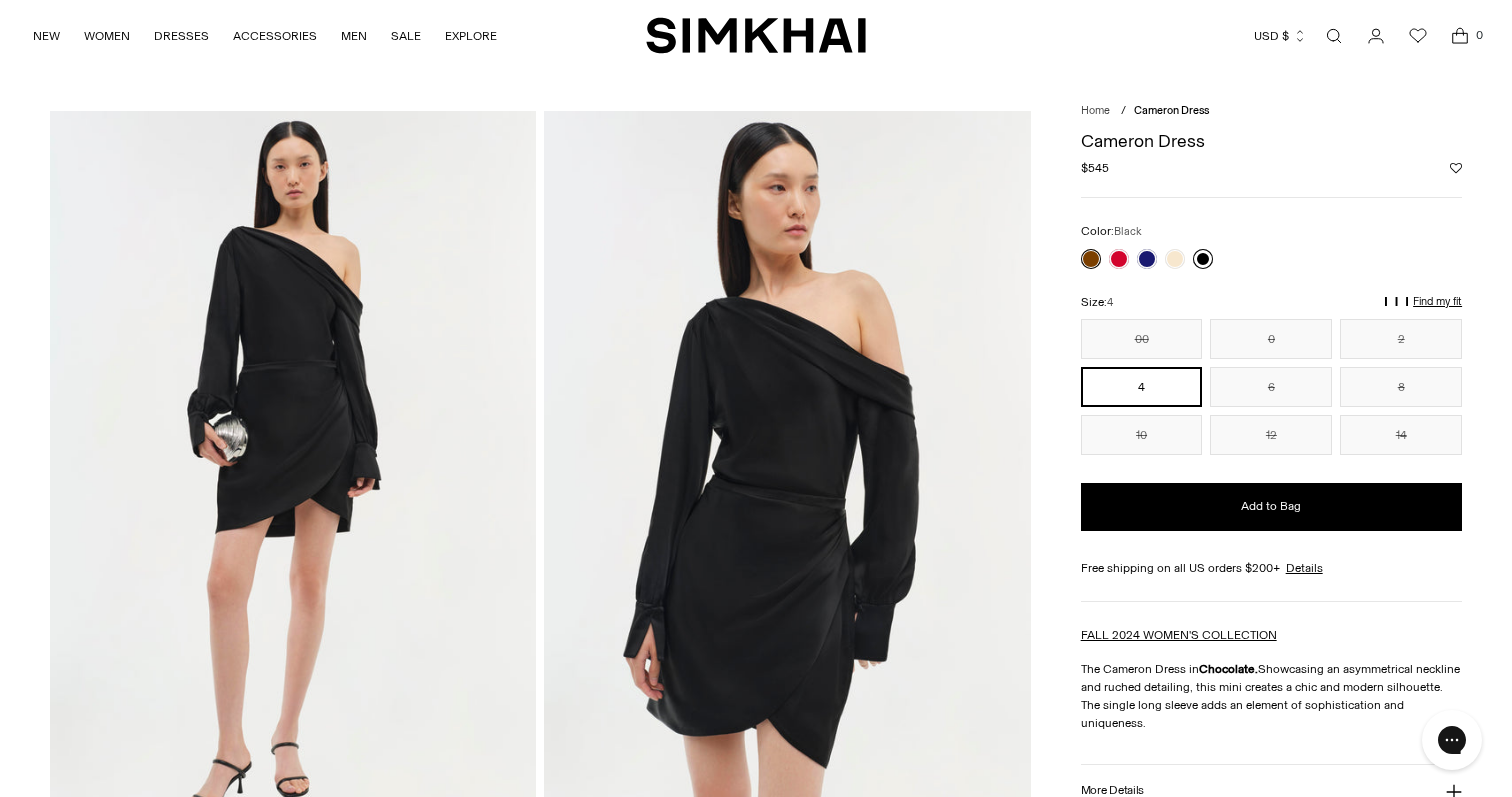 click at bounding box center (1203, 259) 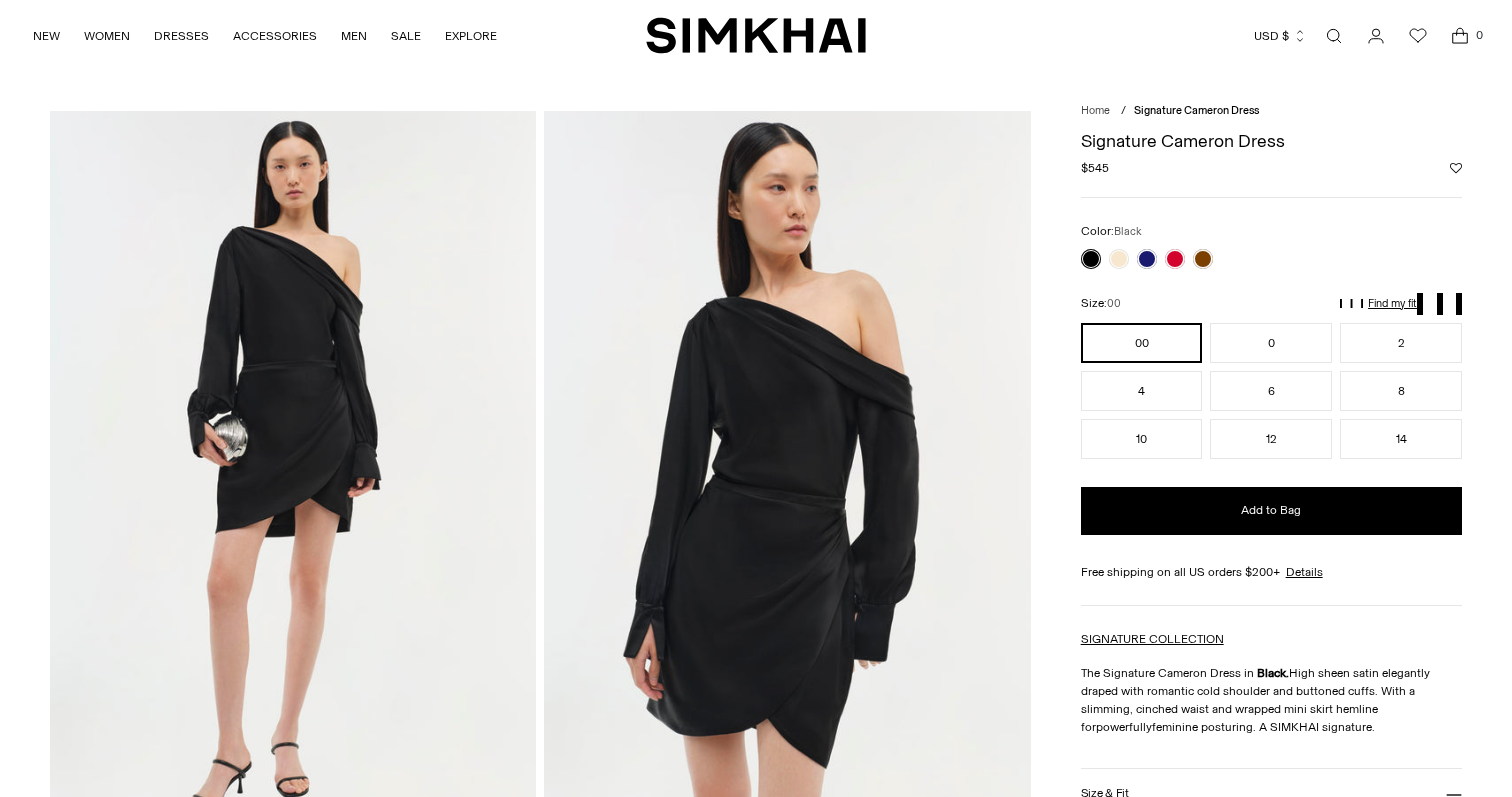 scroll, scrollTop: 0, scrollLeft: 0, axis: both 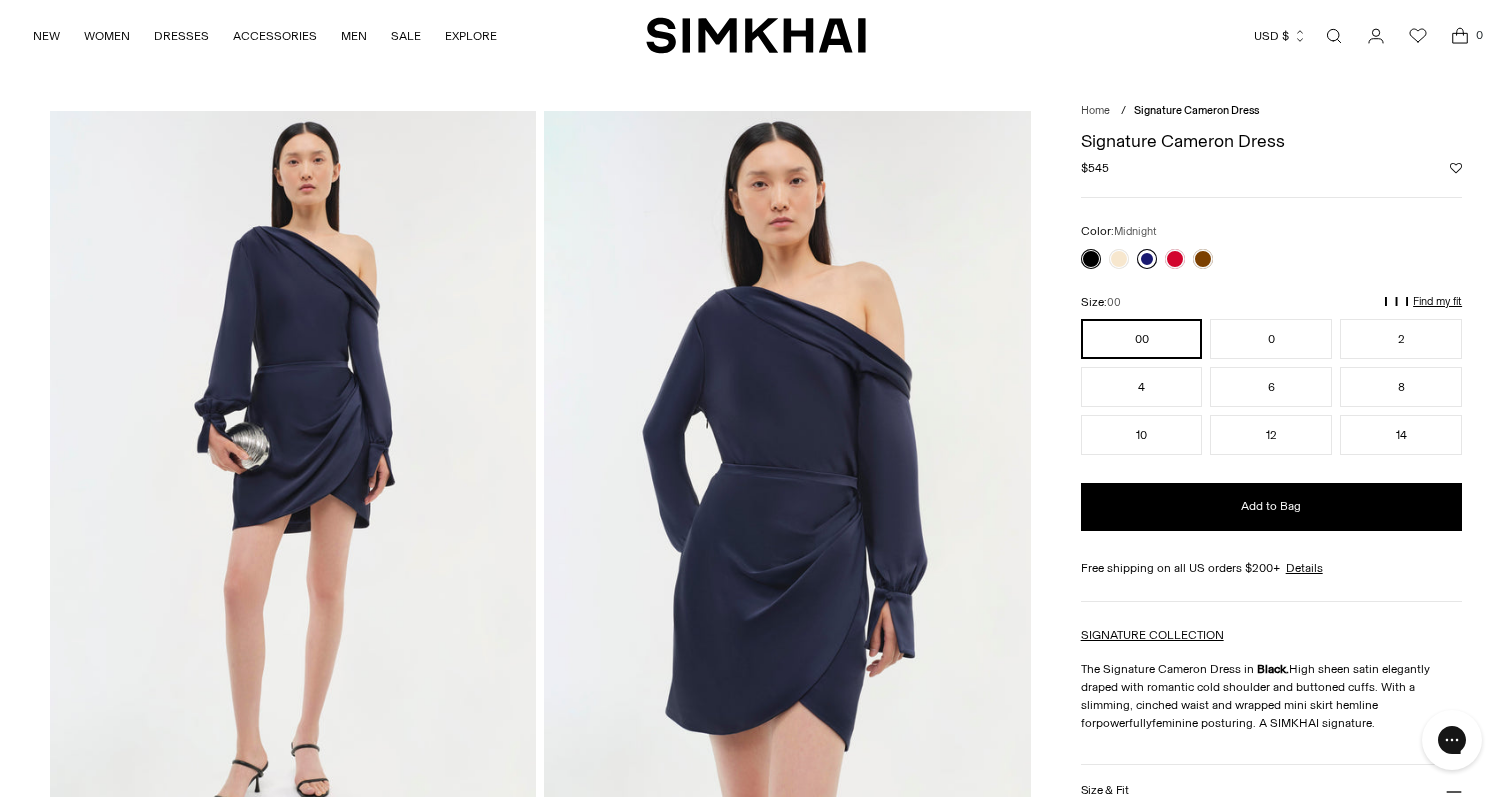 click at bounding box center [1147, 259] 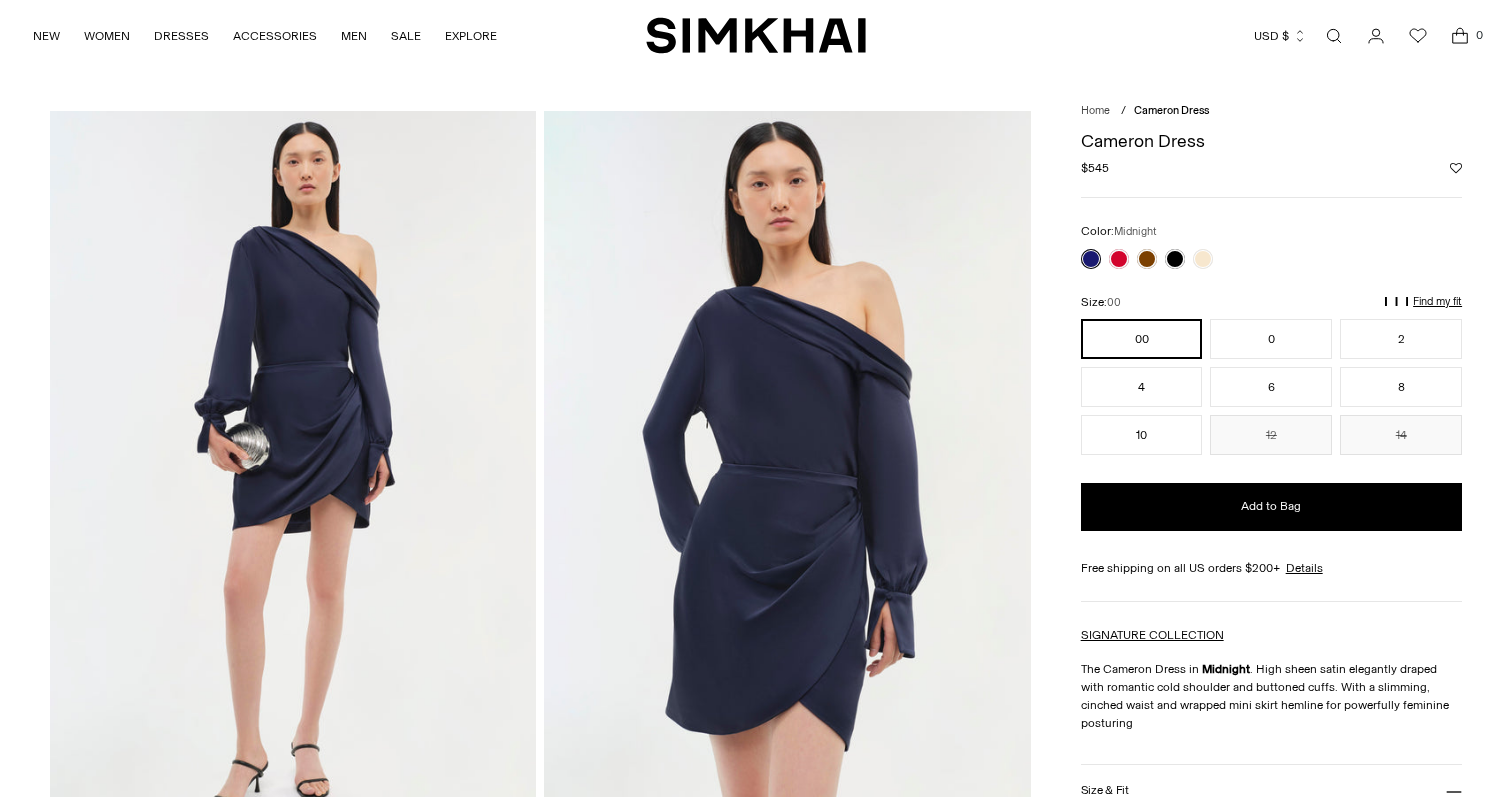 scroll, scrollTop: 0, scrollLeft: 0, axis: both 